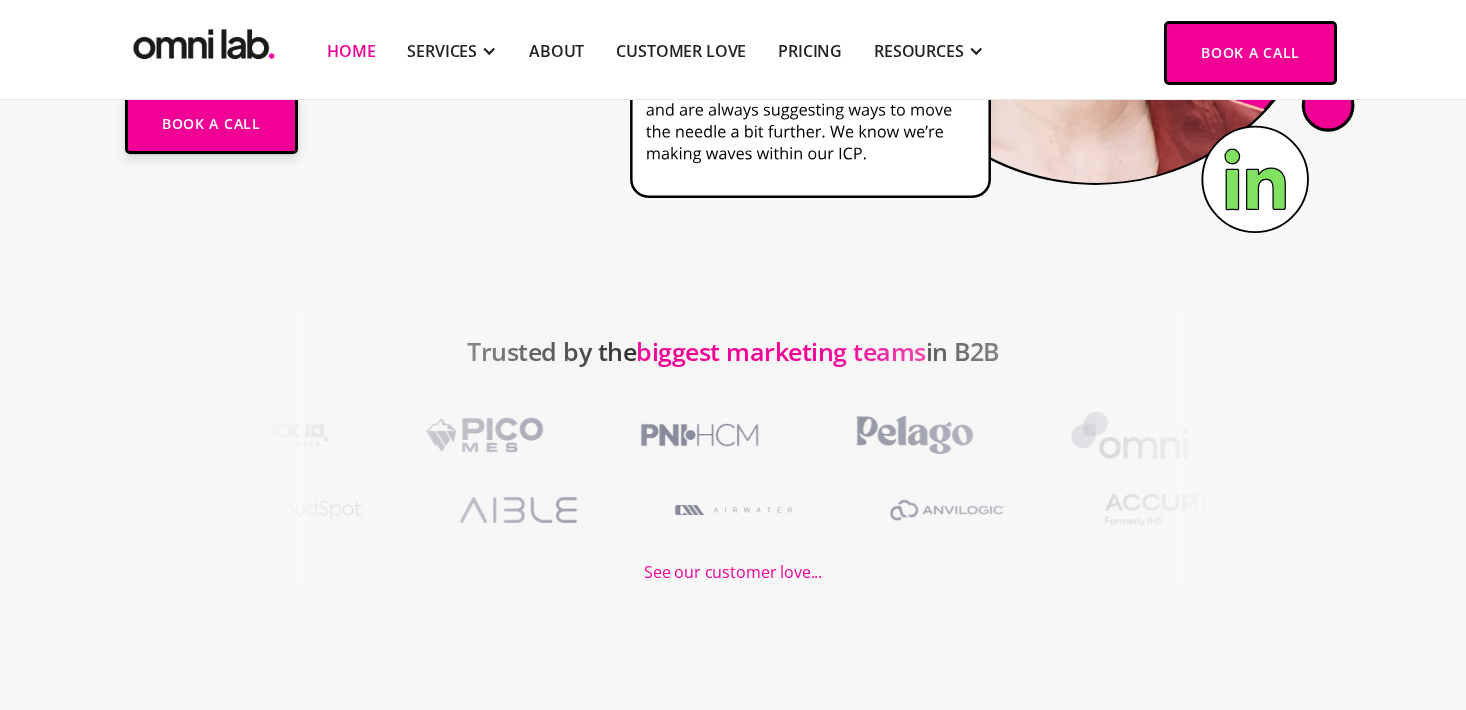 scroll, scrollTop: 0, scrollLeft: 0, axis: both 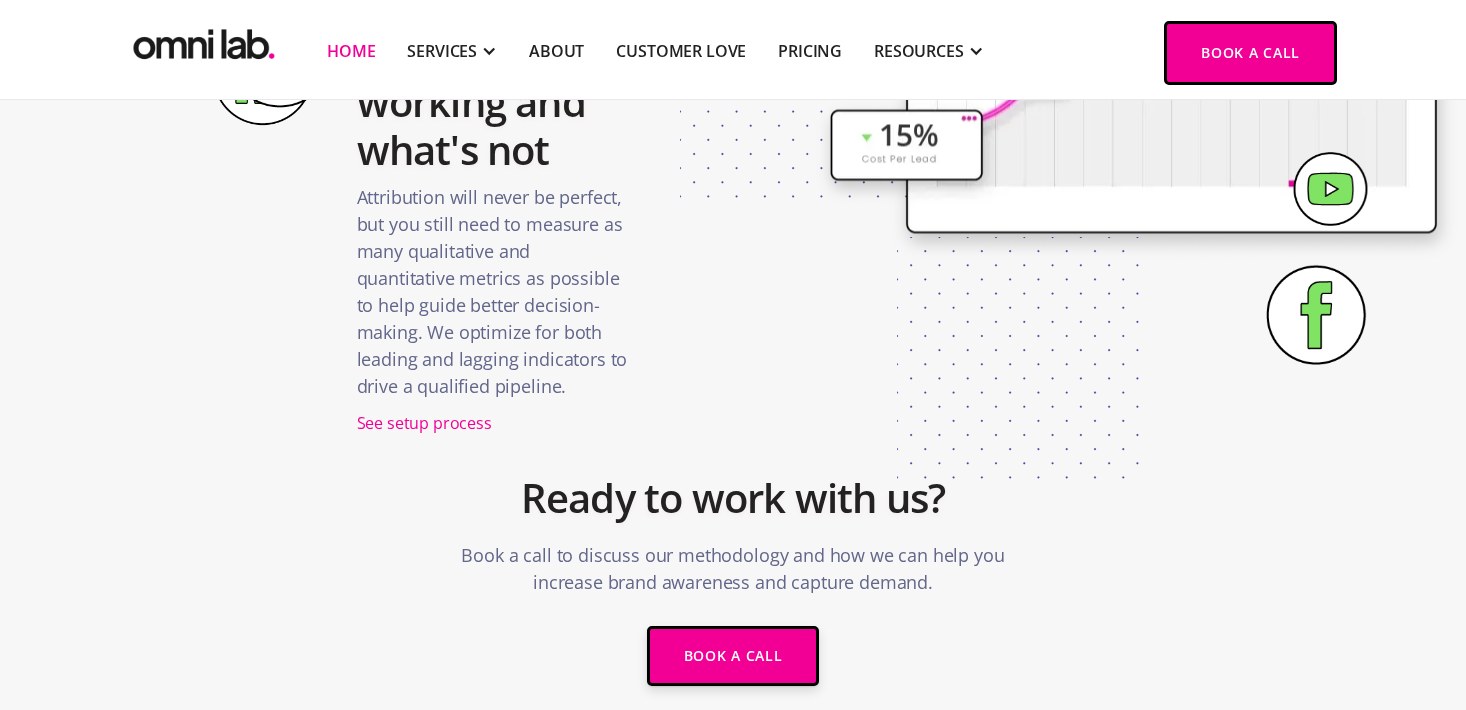 click on "Ready to work with us? Book a call to discuss our methodology and how we can help you increase brand awareness and capture demand. Book a call" at bounding box center (733, 552) 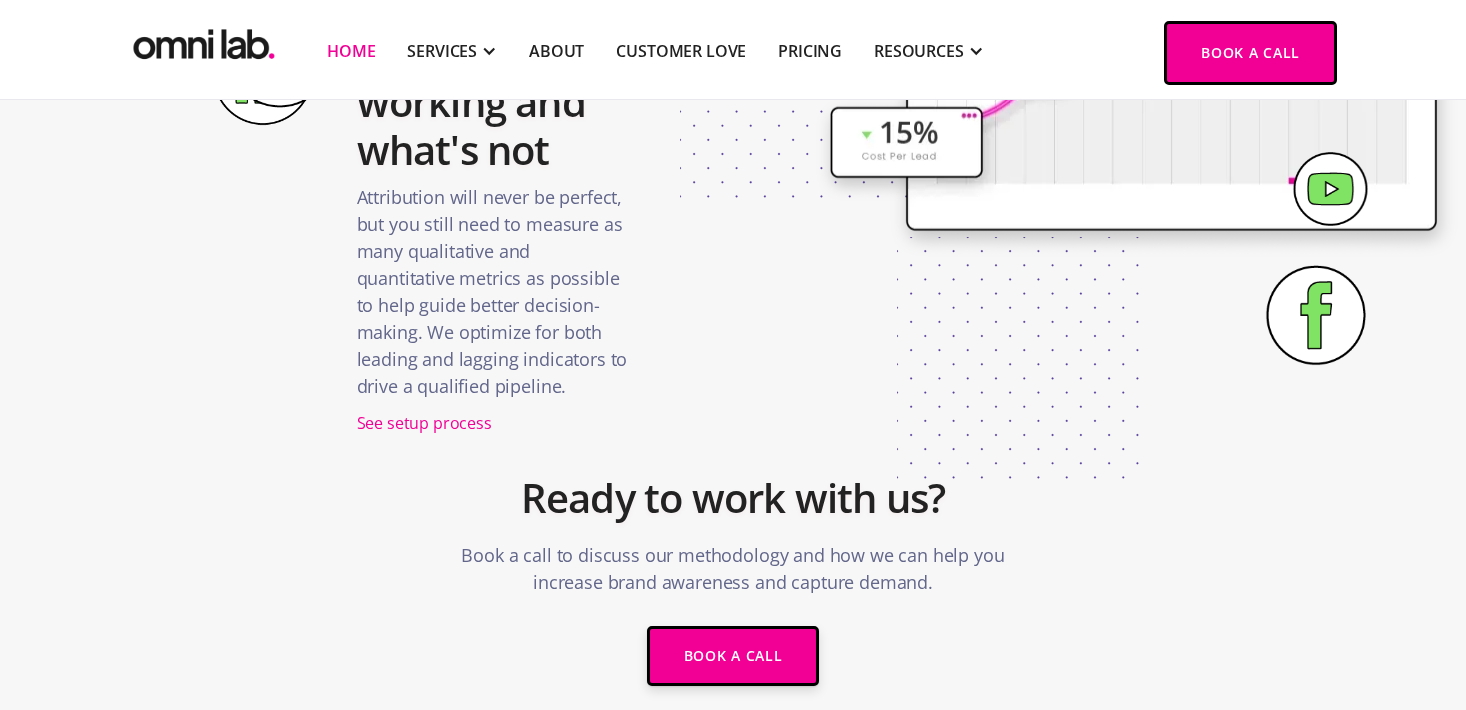 click on "Ready to work with us? Book a call to discuss our methodology and how we can help you increase brand awareness and capture demand. Book a call" at bounding box center (733, 552) 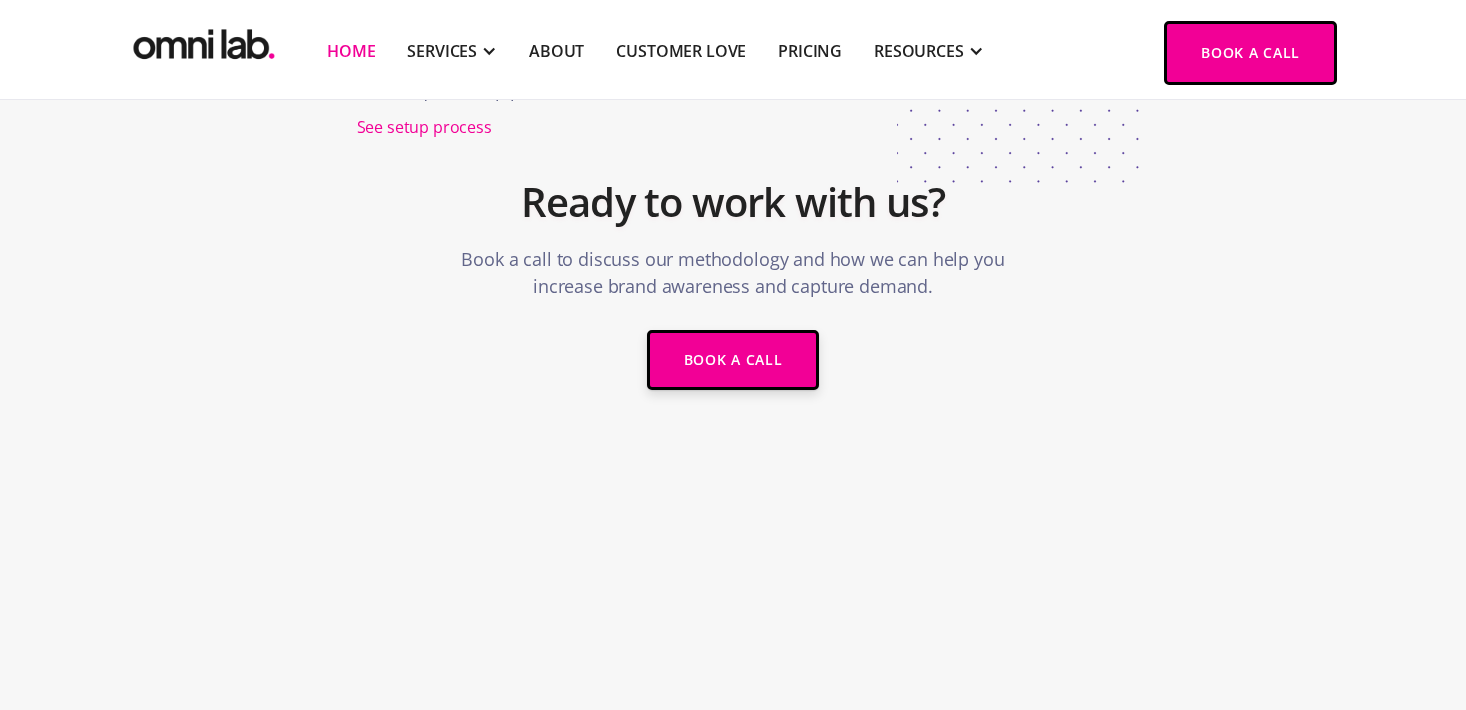 scroll, scrollTop: 4100, scrollLeft: 0, axis: vertical 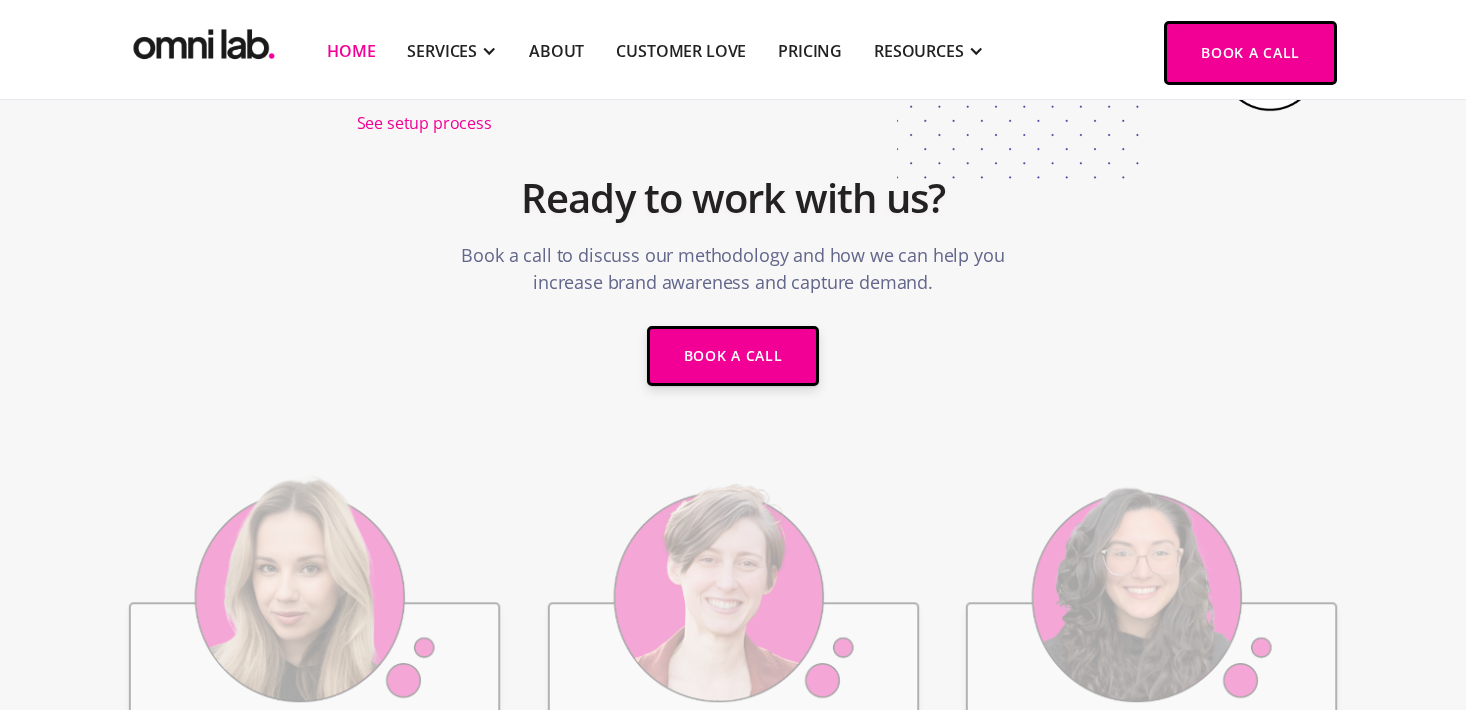 click on "Ready to work with us? Book a call to discuss our methodology and how we can help you increase brand awareness and capture demand. Book a call" at bounding box center (733, 252) 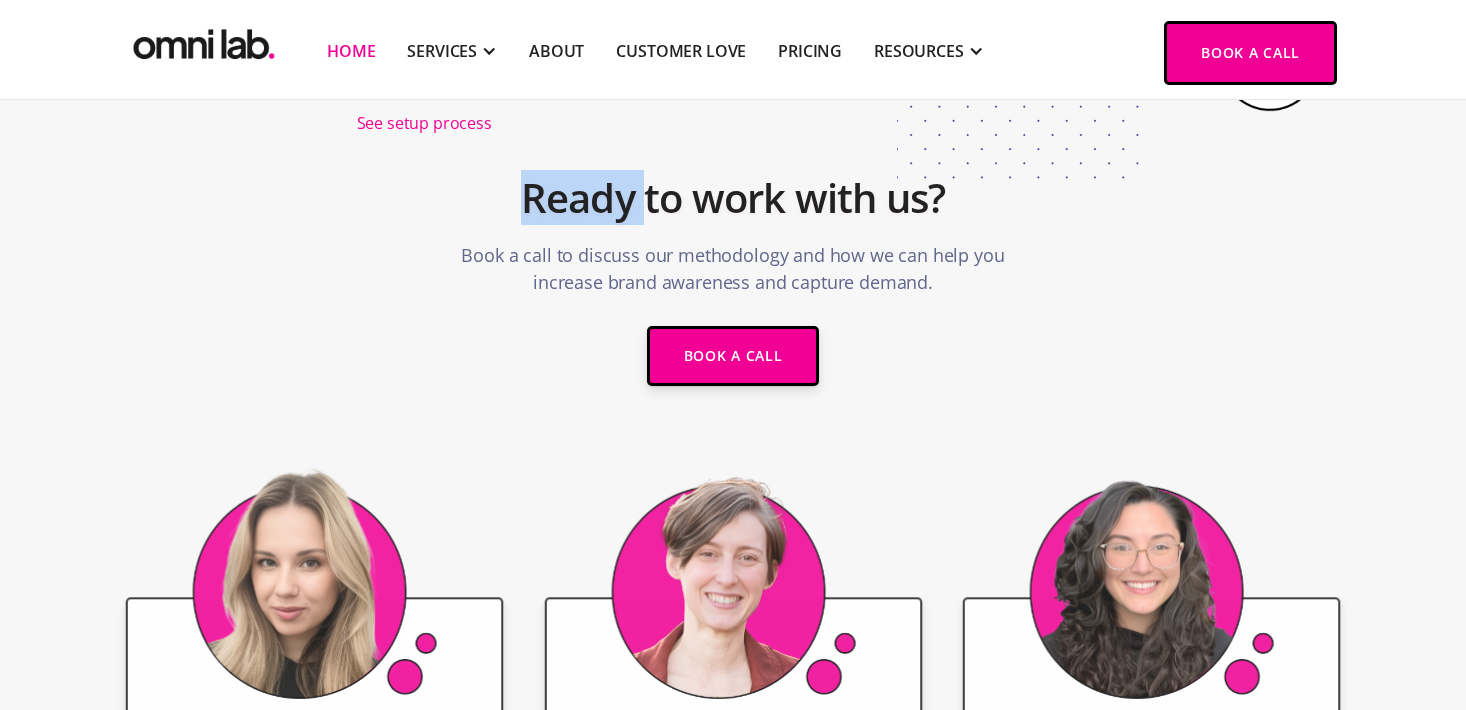 click on "Ready to work with us? Book a call to discuss our methodology and how we can help you increase brand awareness and capture demand. Book a call" at bounding box center (733, 252) 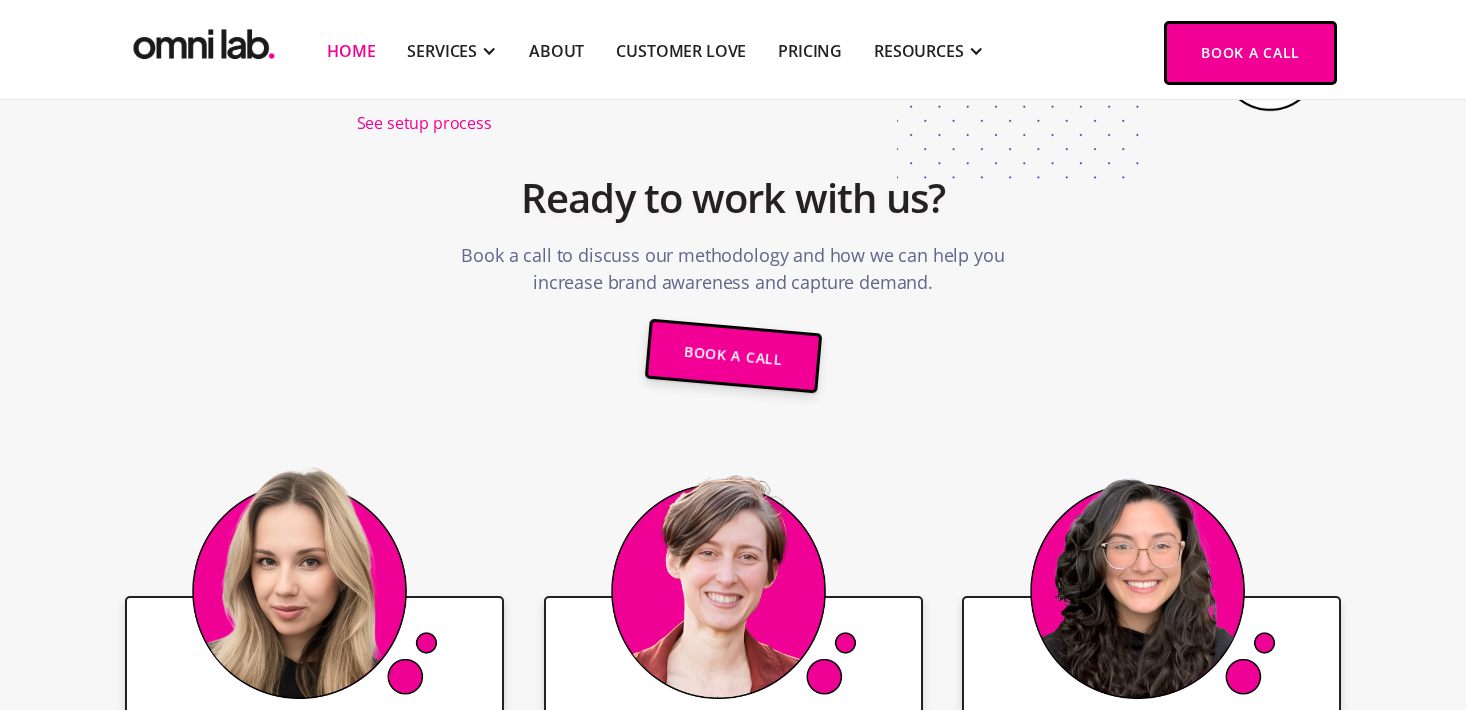 drag, startPoint x: 425, startPoint y: 128, endPoint x: 406, endPoint y: 256, distance: 129.40247 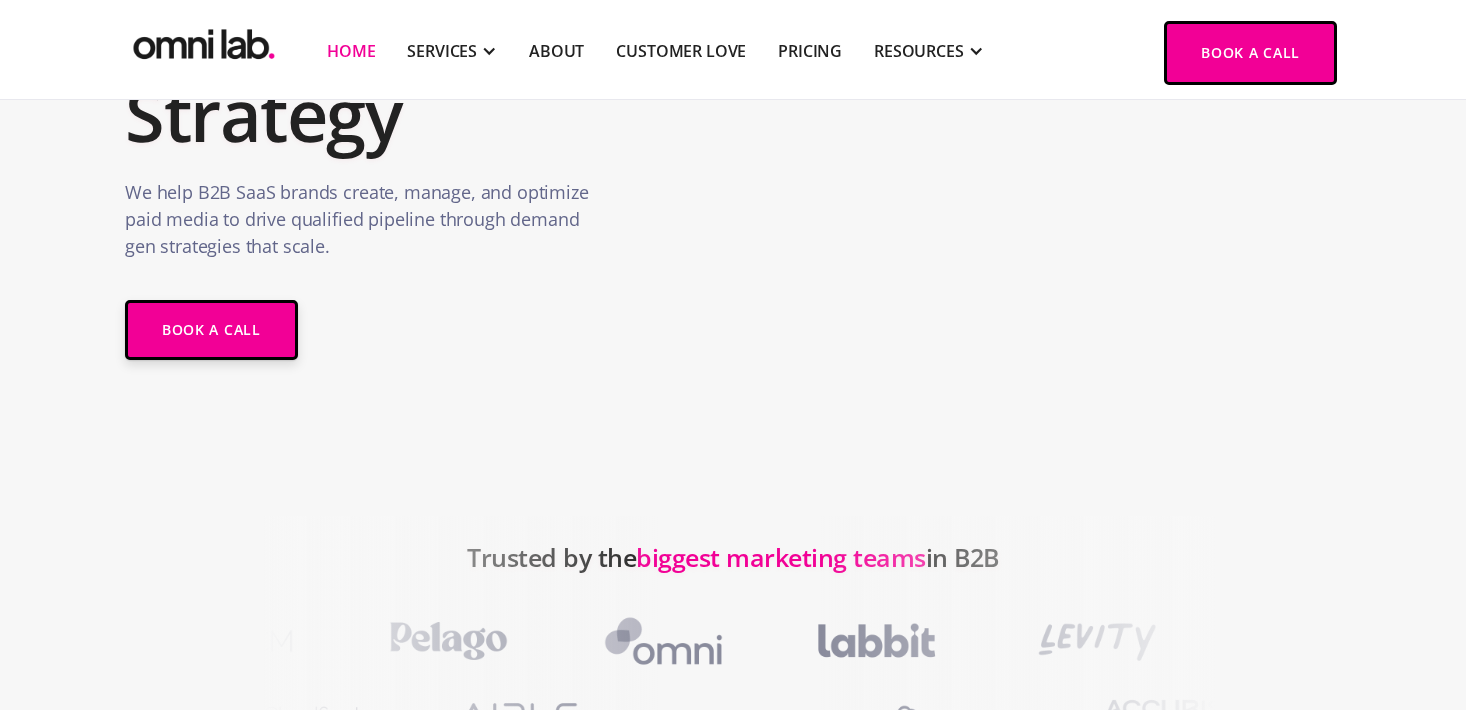 scroll, scrollTop: 0, scrollLeft: 0, axis: both 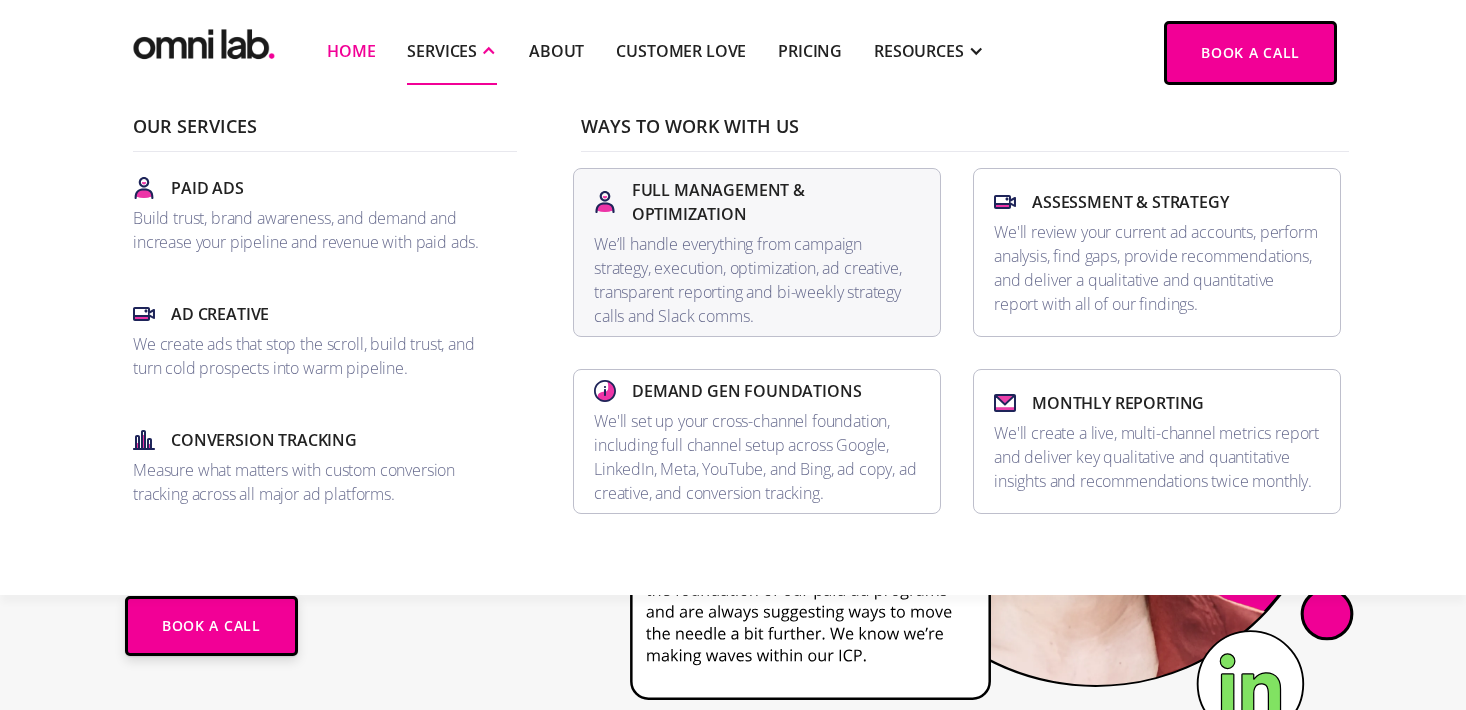 click on "We’ll handle everything from campaign strategy, execution, optimization, ad creative, transparent reporting and bi-weekly strategy calls and Slack comms." at bounding box center (757, 280) 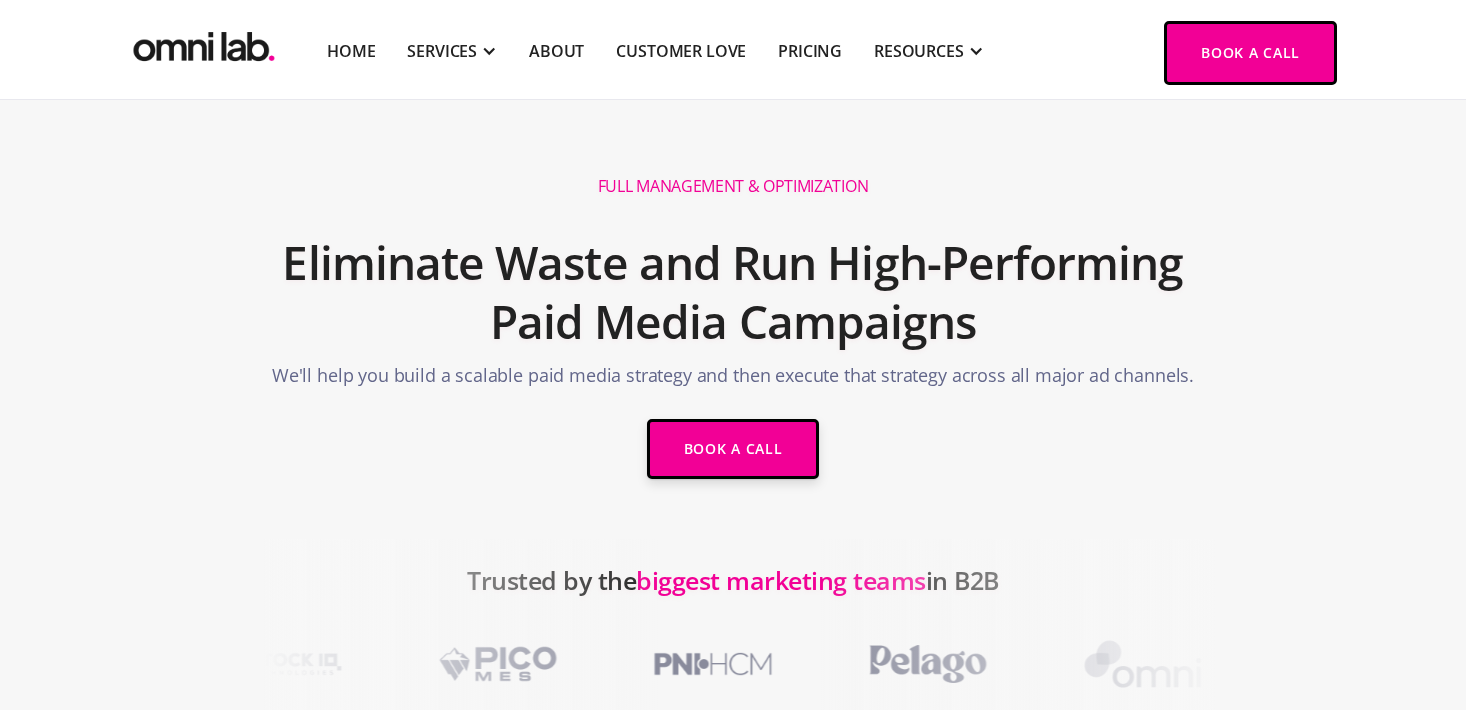 scroll, scrollTop: 500, scrollLeft: 0, axis: vertical 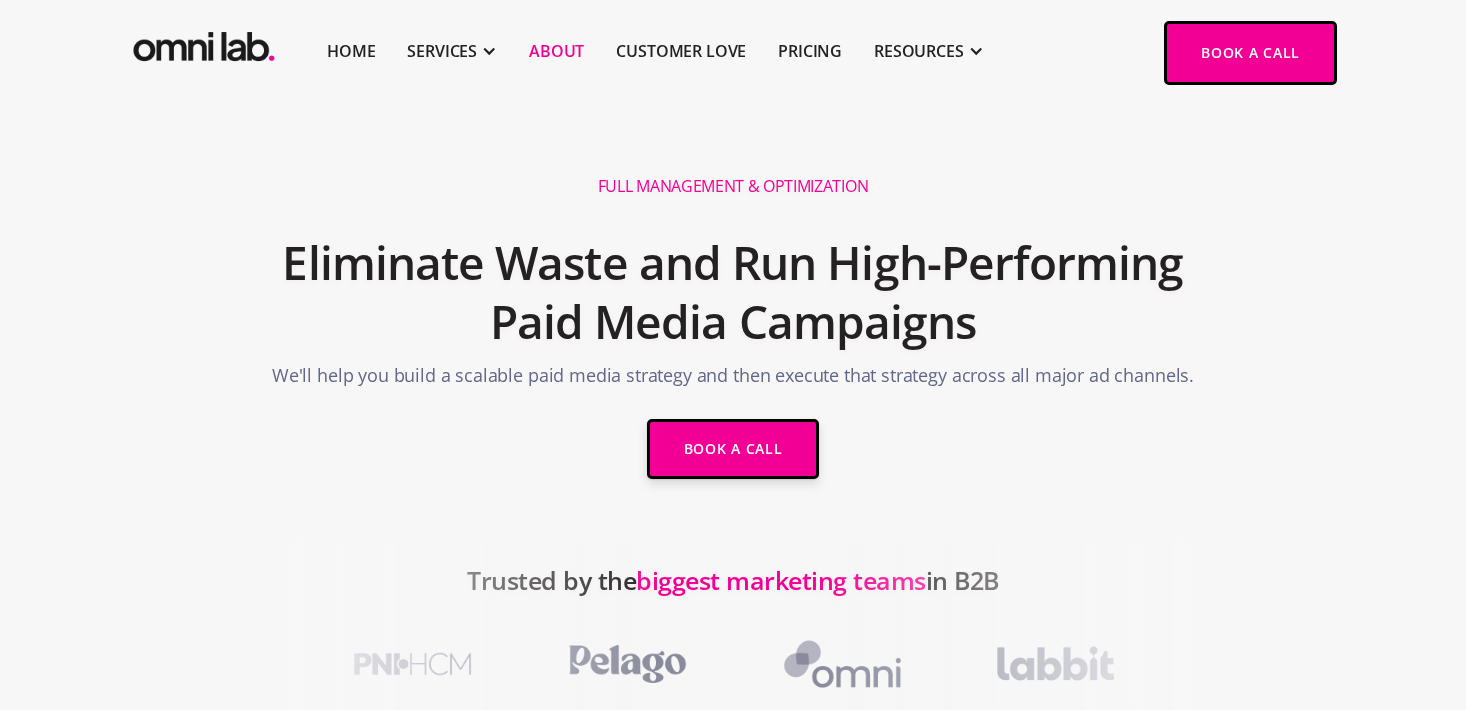 click on "About" at bounding box center (556, 51) 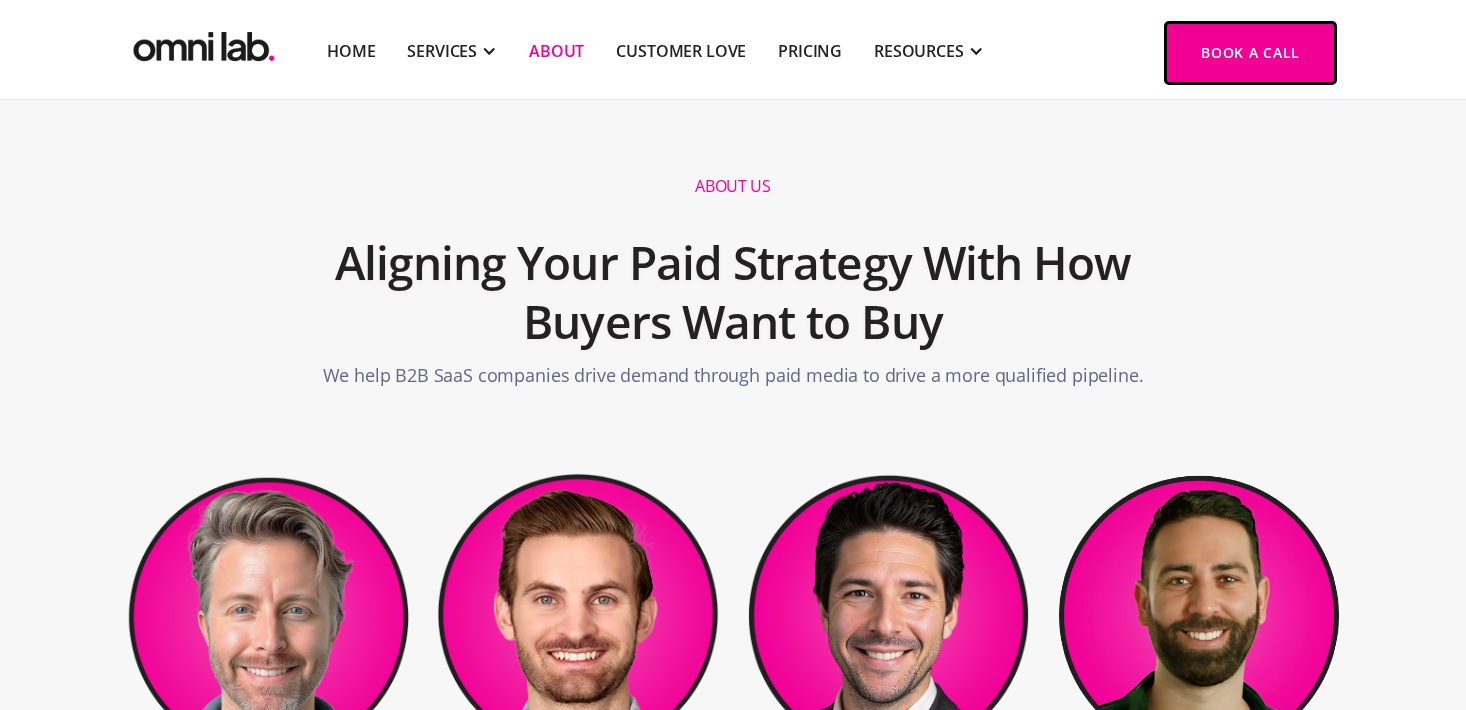 scroll, scrollTop: 1100, scrollLeft: 0, axis: vertical 